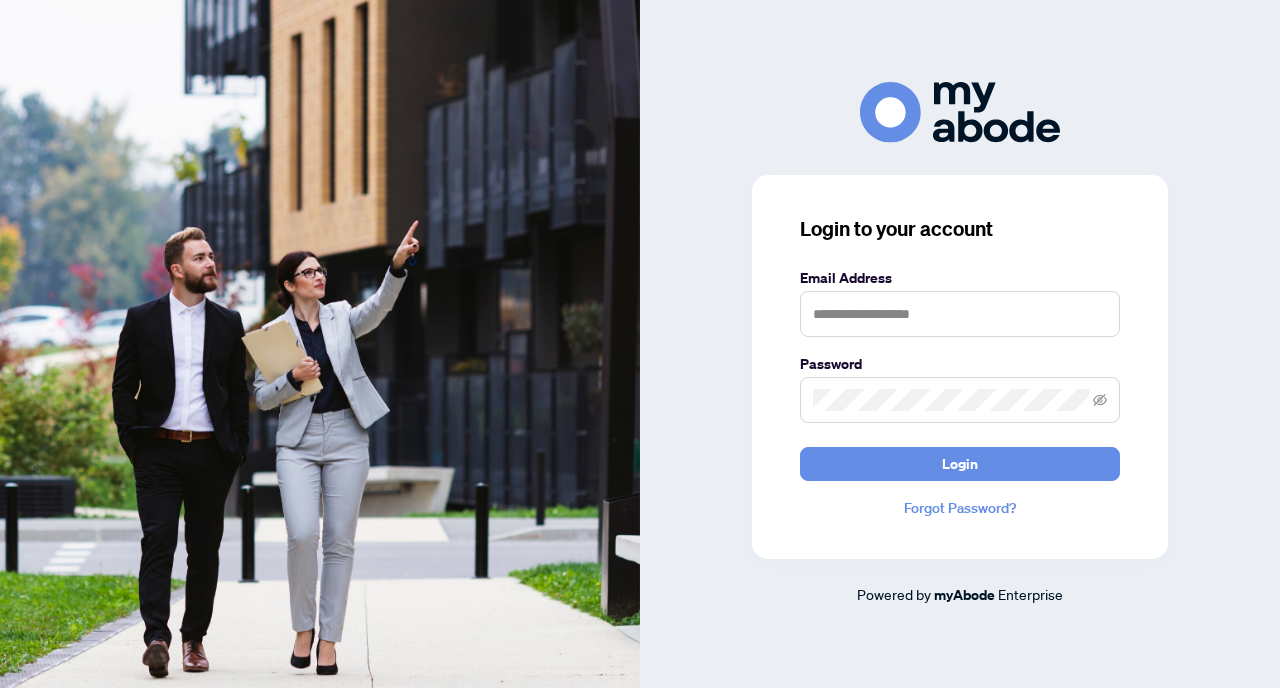 scroll, scrollTop: 0, scrollLeft: 0, axis: both 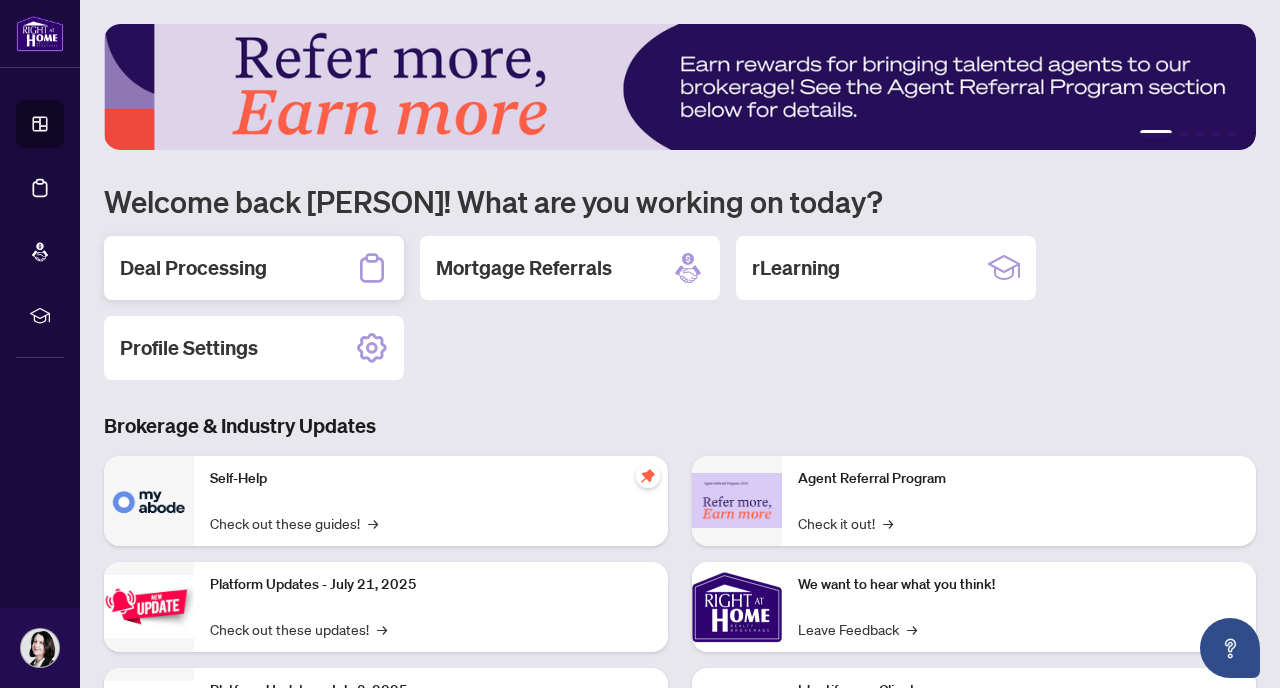 click on "Deal Processing" at bounding box center [254, 268] 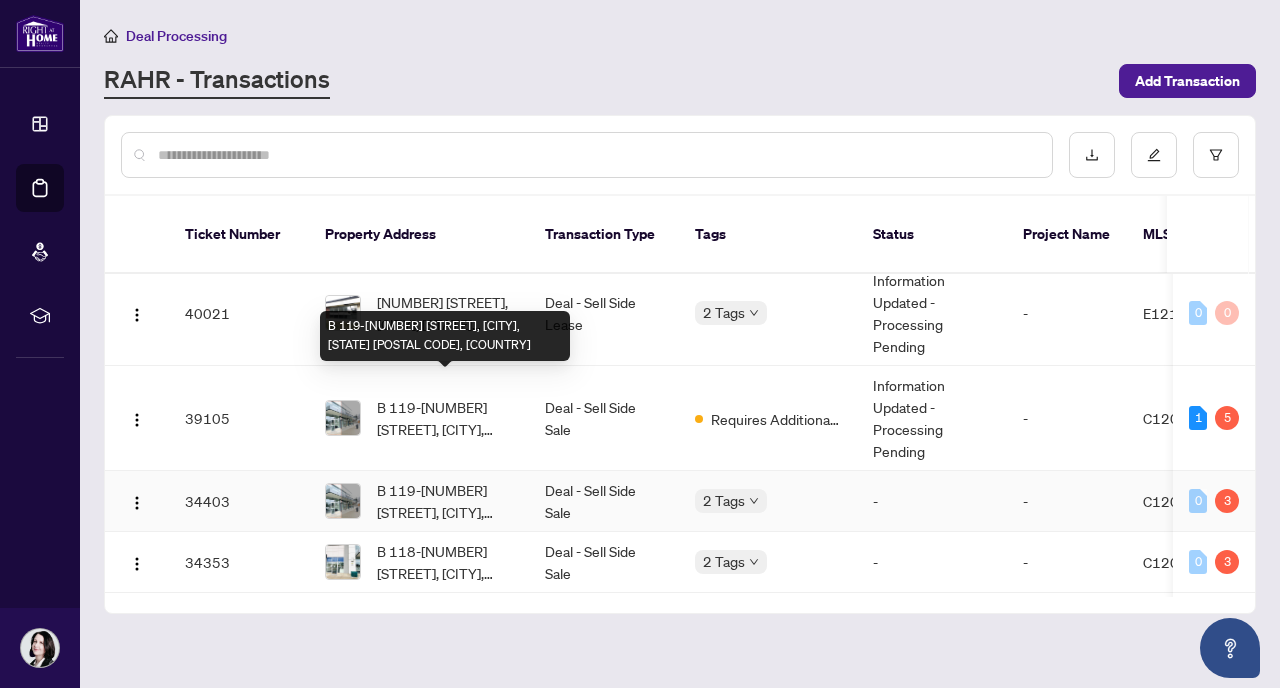 scroll, scrollTop: 242, scrollLeft: 0, axis: vertical 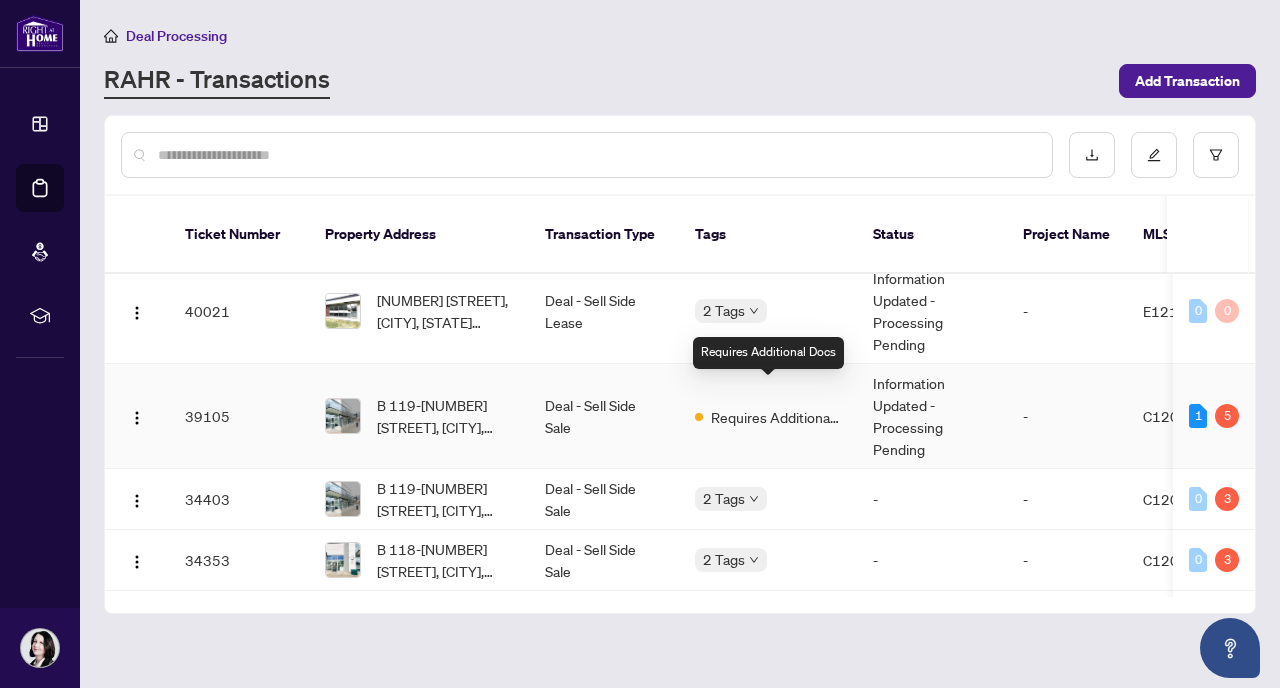 click on "Requires Additional Docs" at bounding box center [776, 417] 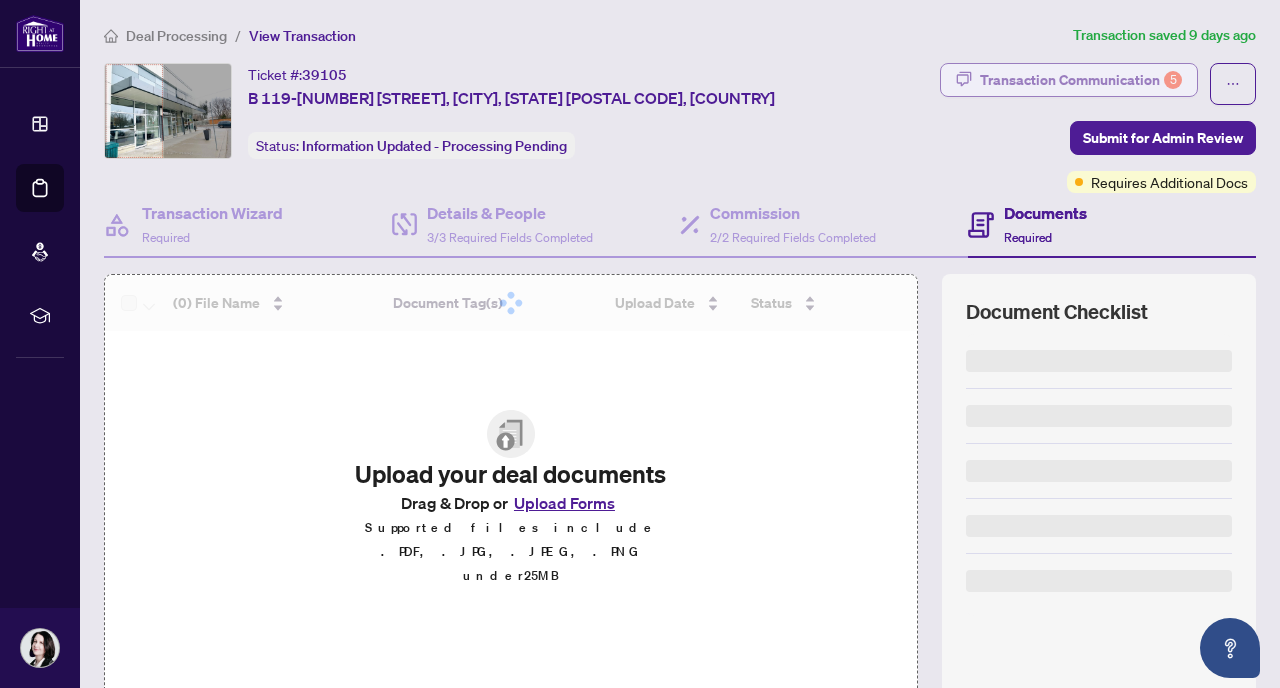 click on "Transaction Communication 5" at bounding box center (1081, 80) 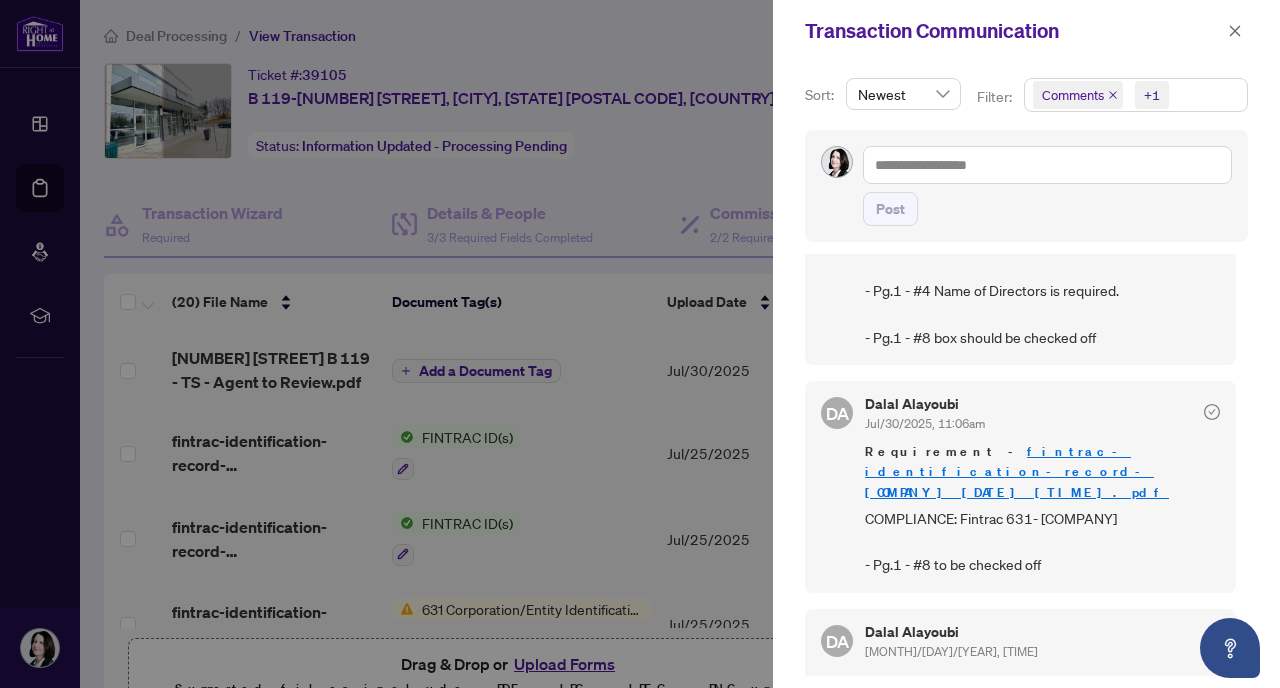 scroll, scrollTop: 83, scrollLeft: 0, axis: vertical 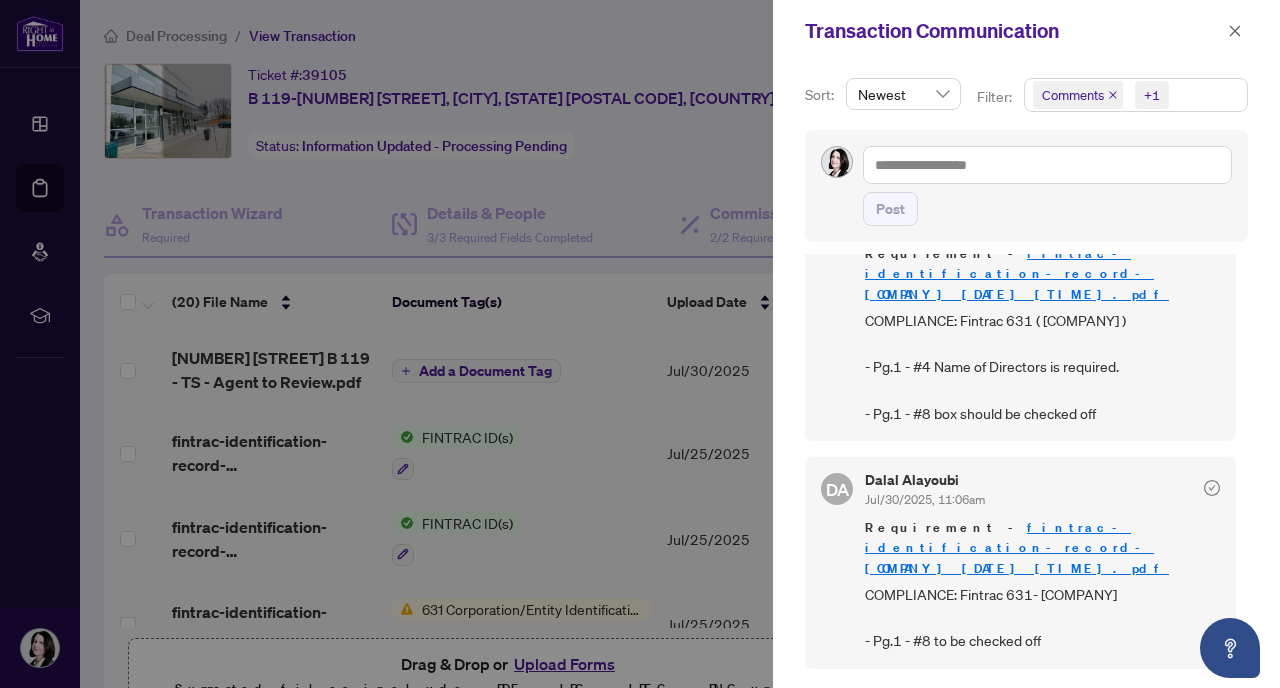 click at bounding box center (640, 344) 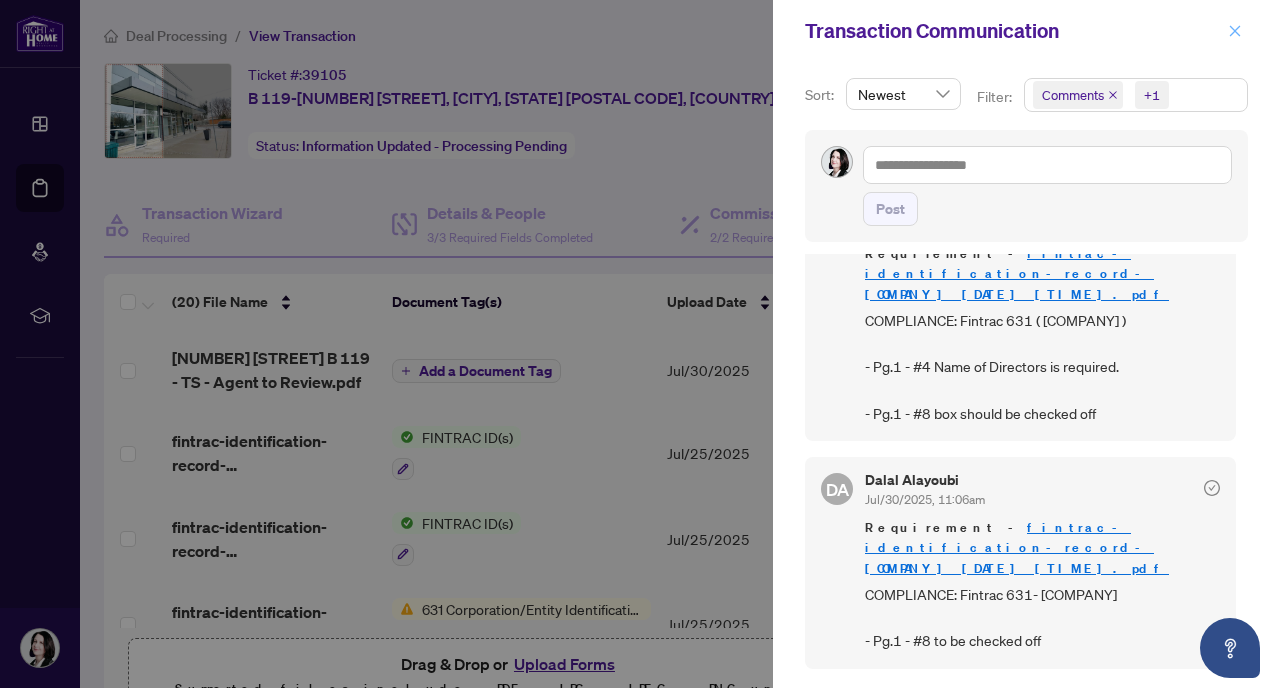 click 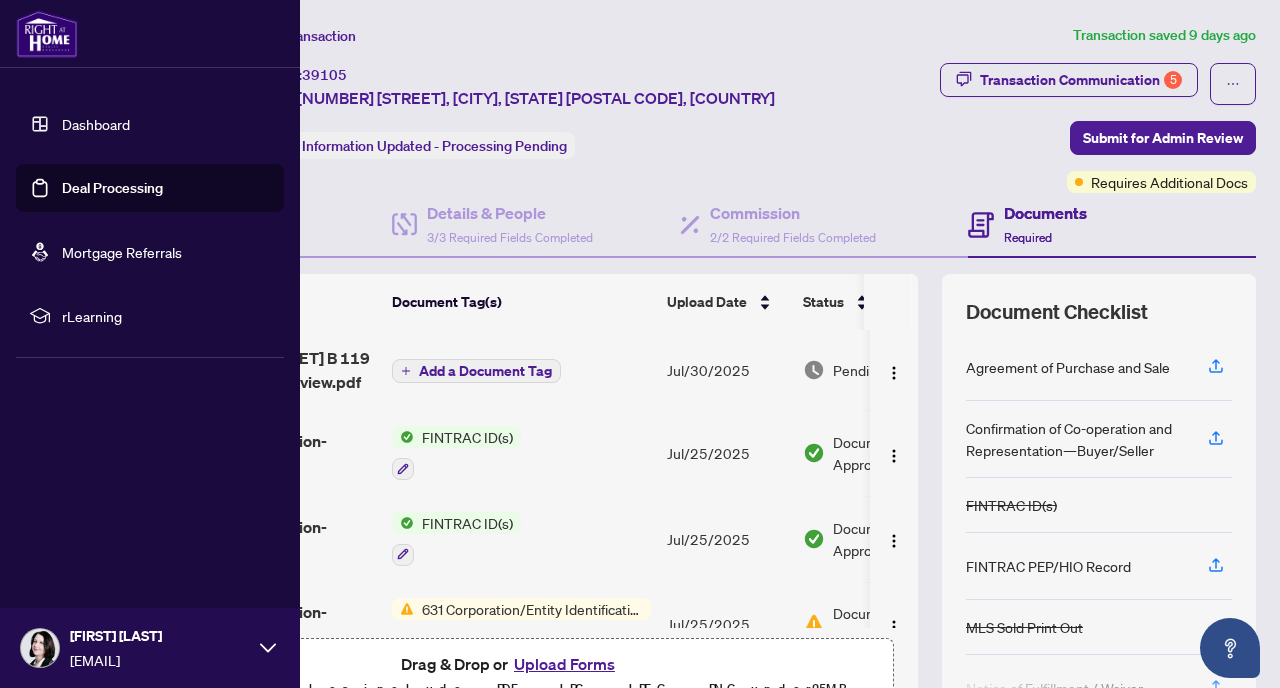 scroll, scrollTop: 0, scrollLeft: 0, axis: both 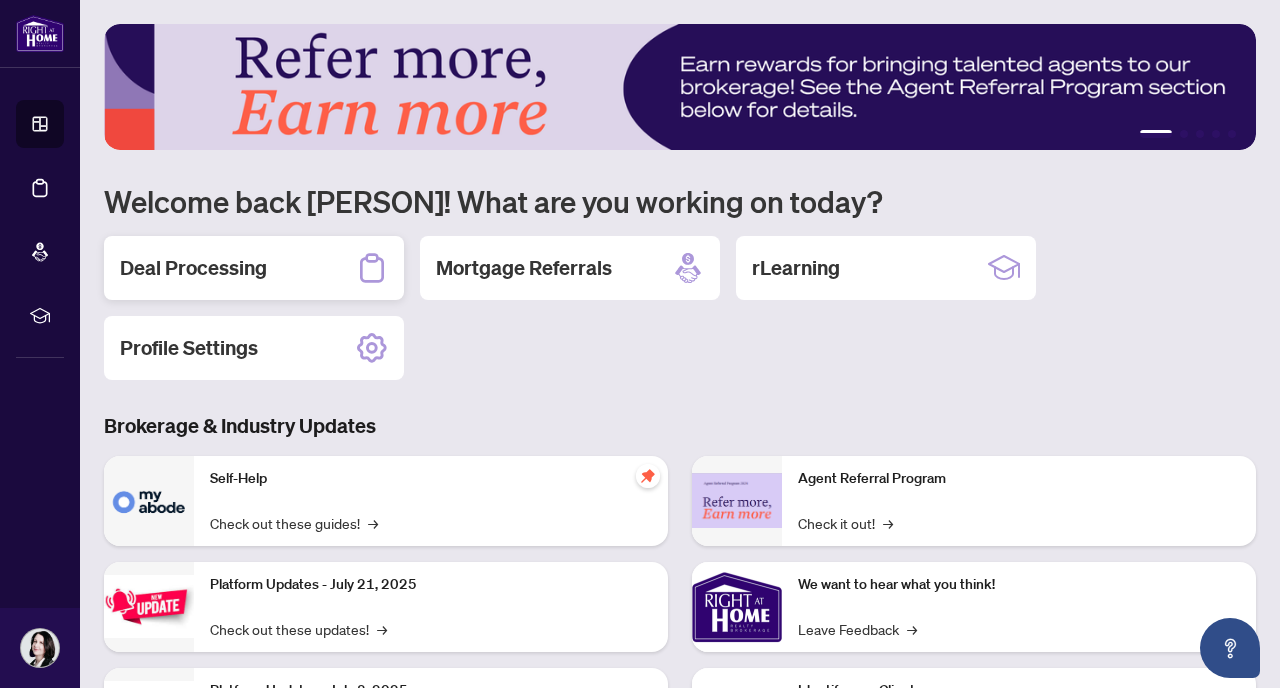 click on "Deal Processing" at bounding box center [254, 268] 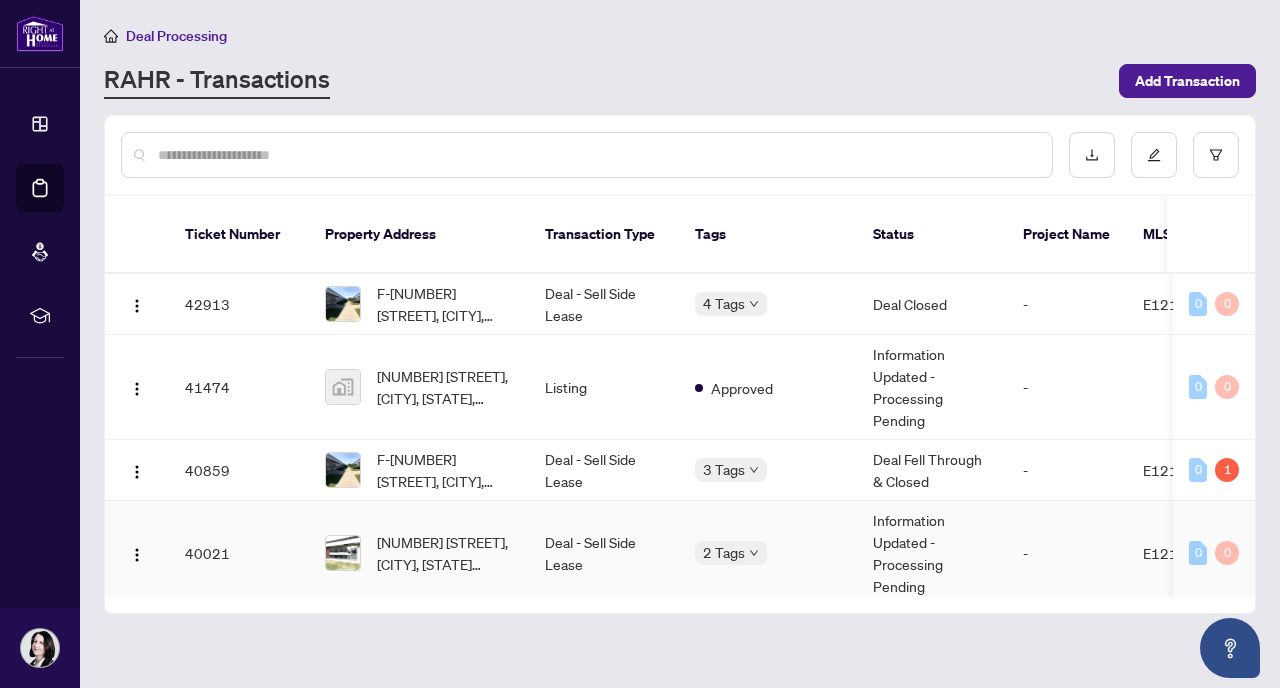 scroll, scrollTop: 105, scrollLeft: 0, axis: vertical 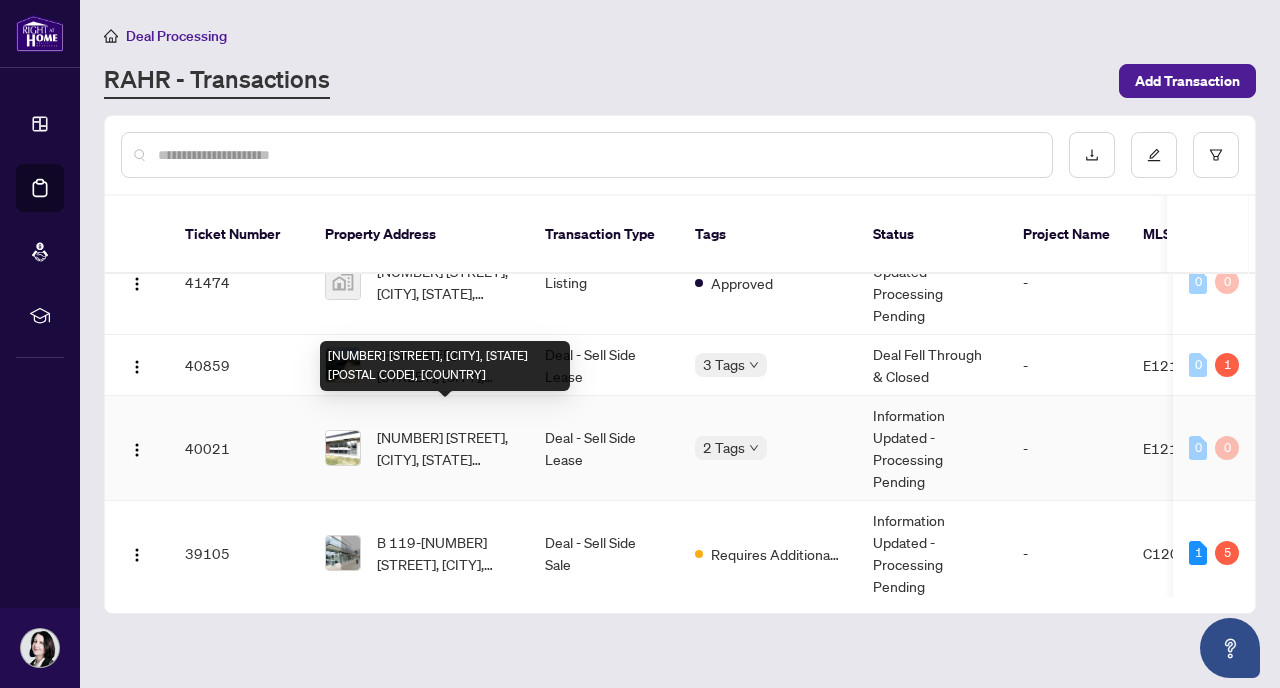 click on "[NUMBER] [STREET], [CITY], [STATE] [POSTAL CODE], [COUNTRY]" at bounding box center [445, 448] 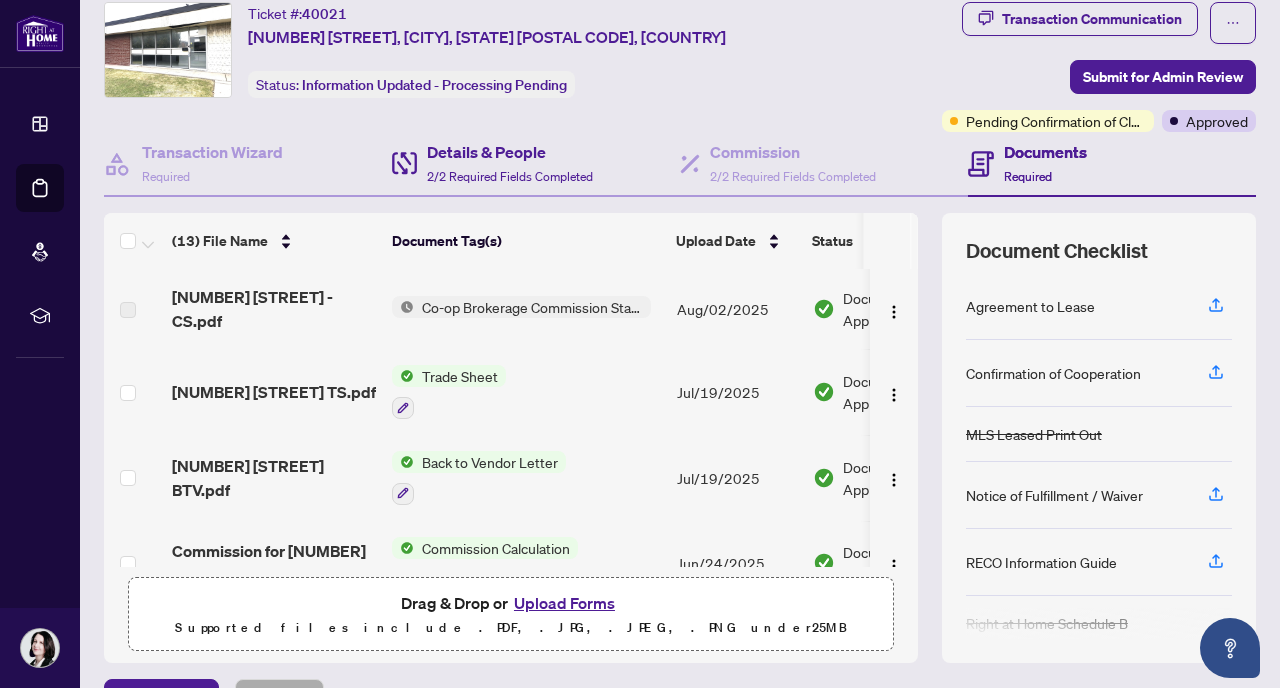 scroll, scrollTop: 0, scrollLeft: 0, axis: both 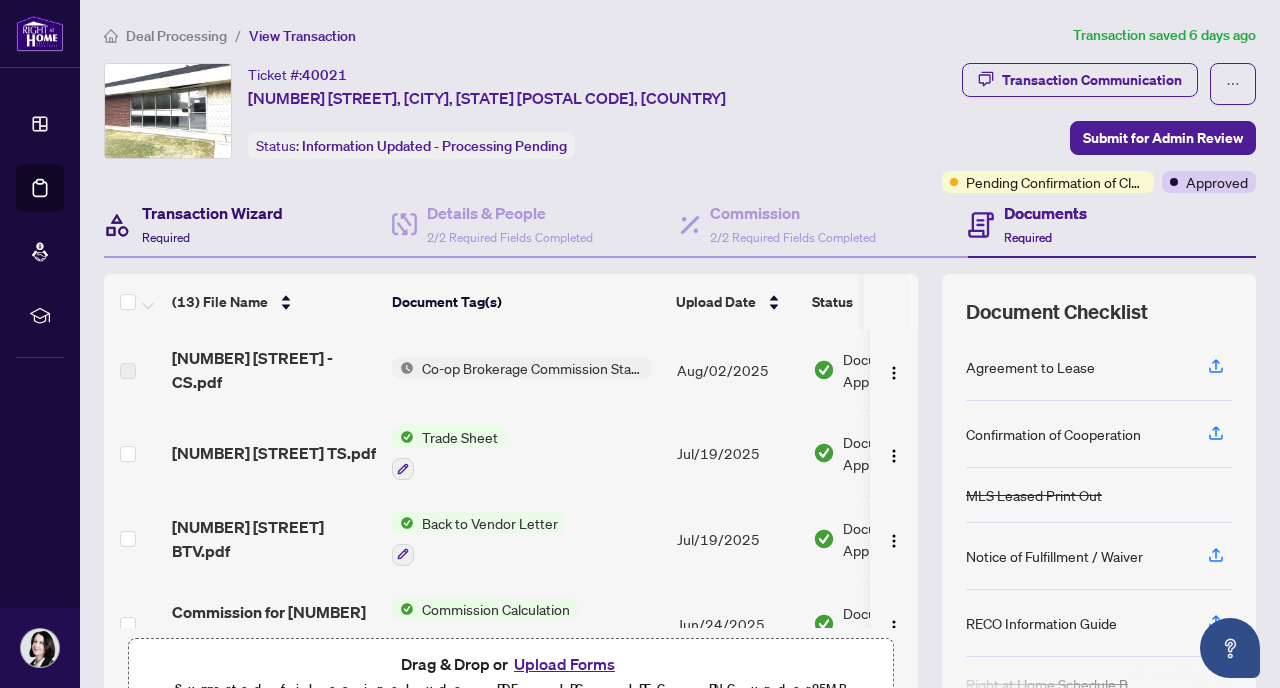 click on "Transaction Wizard Required" at bounding box center (212, 224) 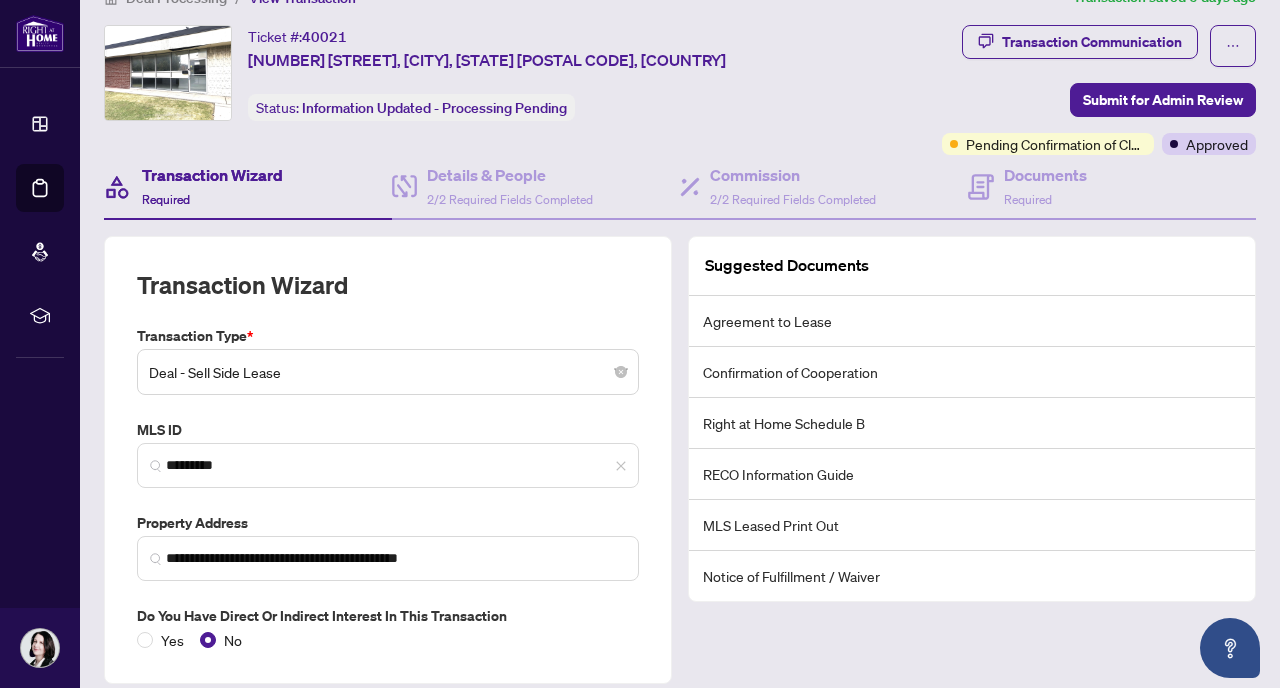 scroll, scrollTop: 44, scrollLeft: 0, axis: vertical 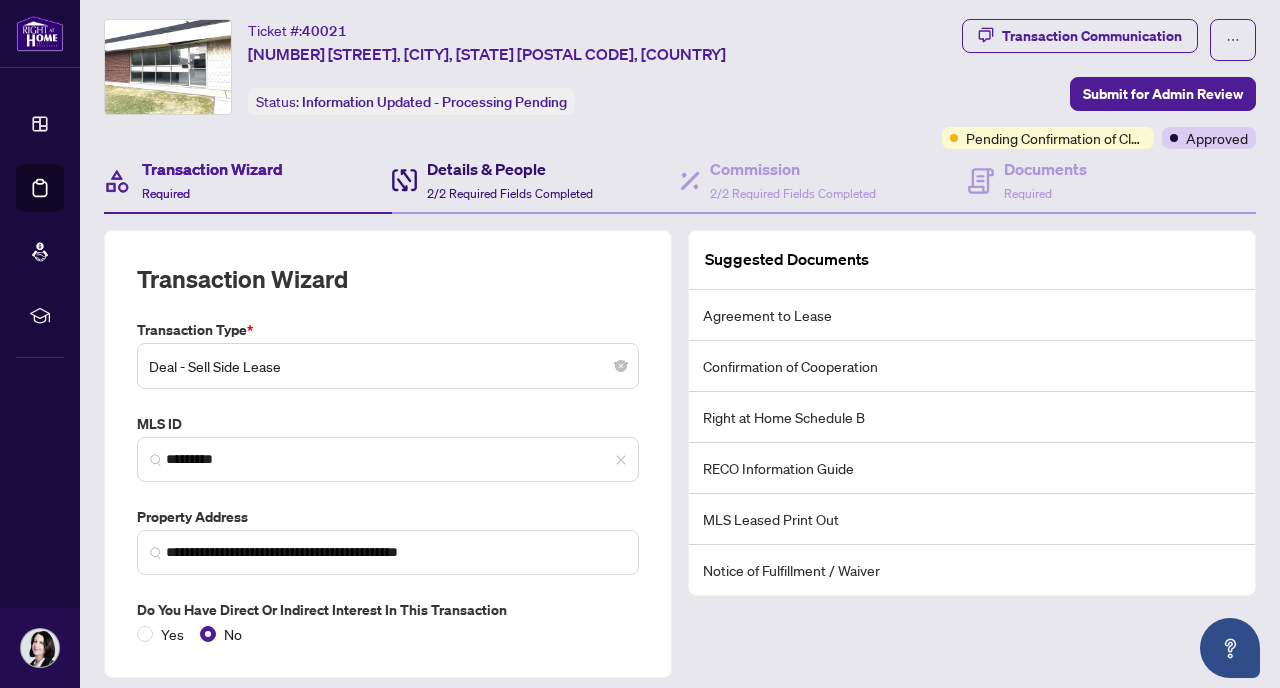 click on "Details & People" at bounding box center (510, 169) 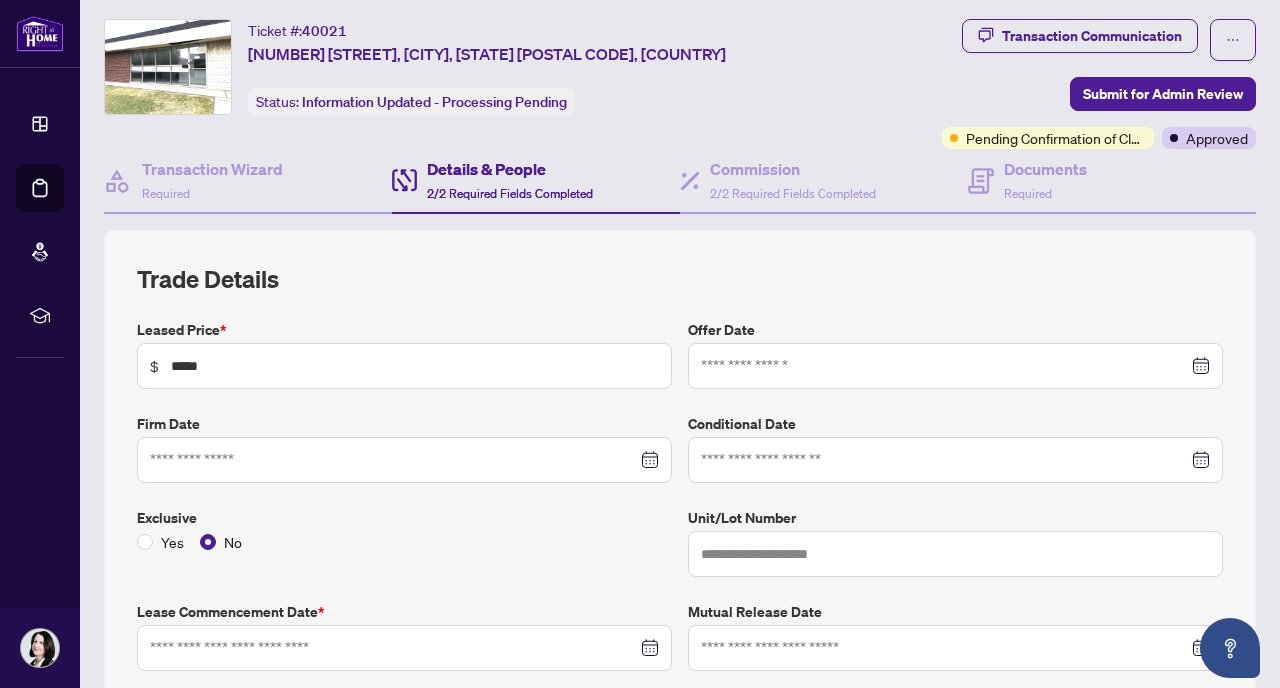 type on "**********" 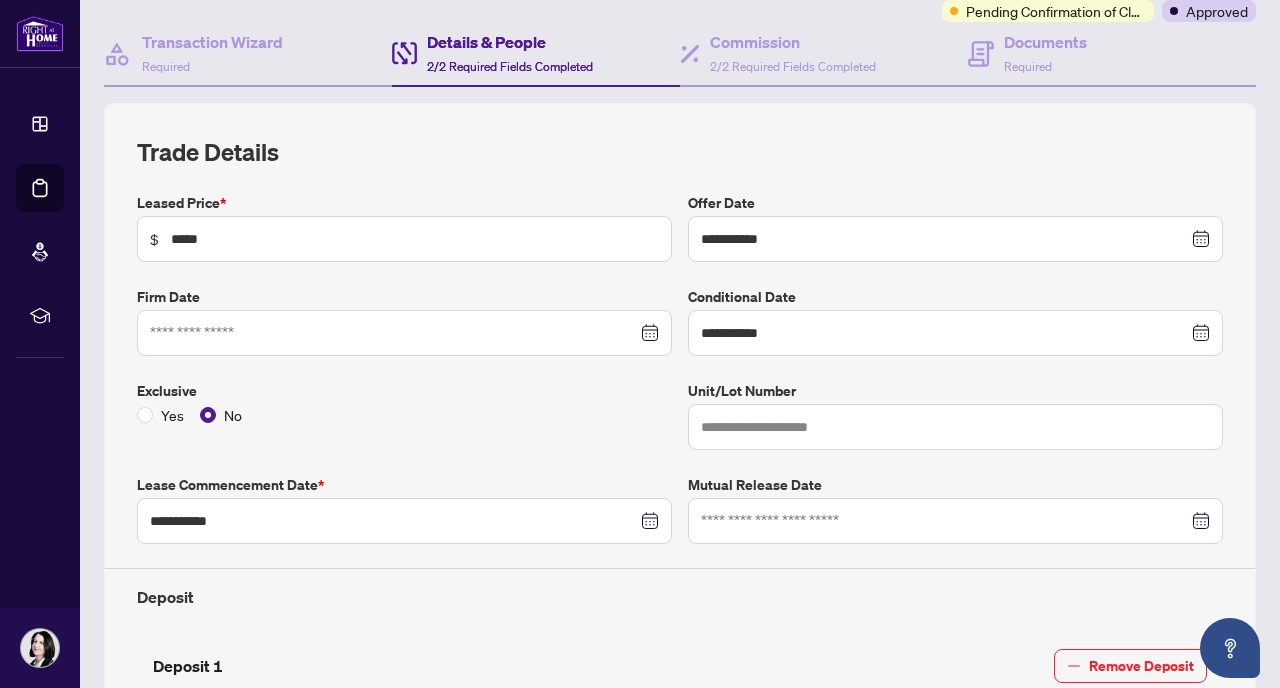 scroll, scrollTop: 162, scrollLeft: 0, axis: vertical 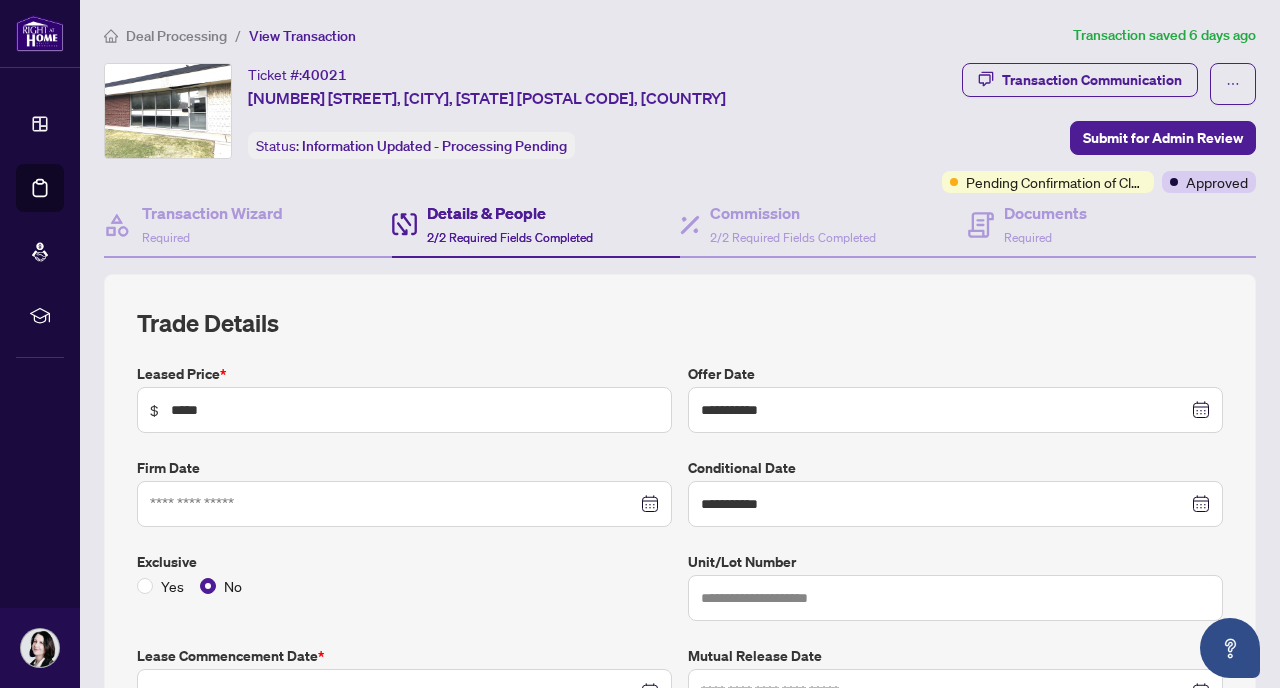 click on "Deal Processing" at bounding box center [176, 36] 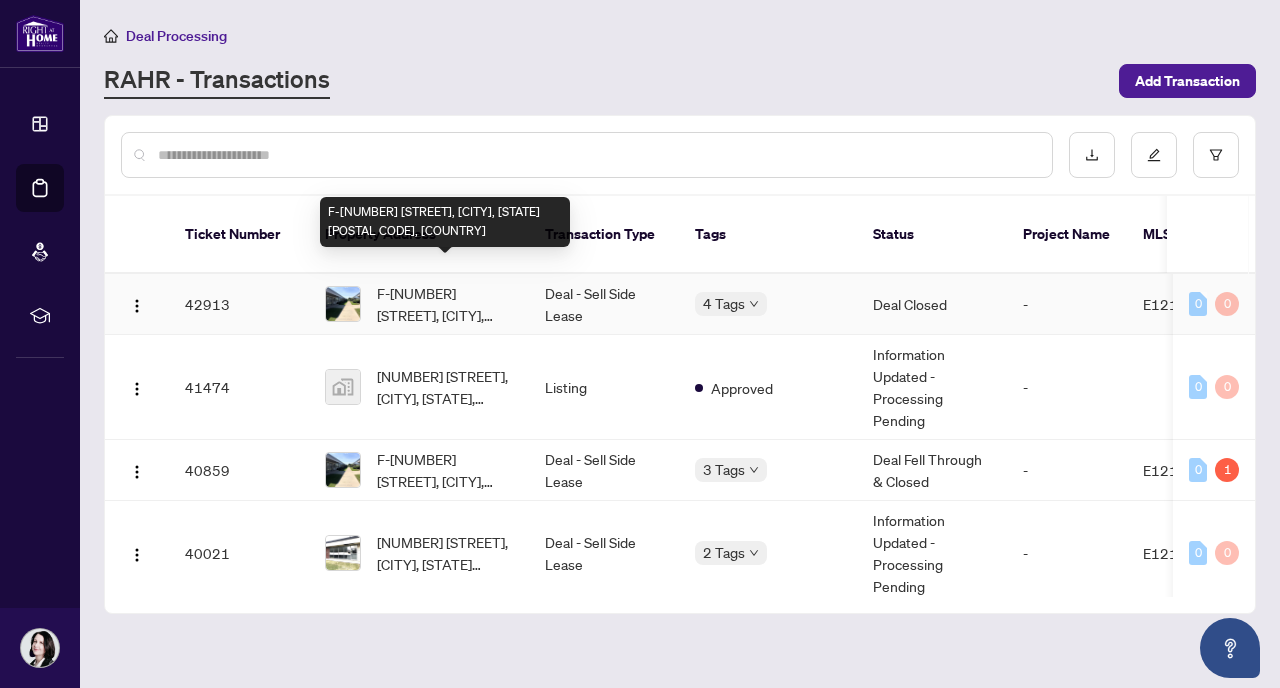 click on "F-[NUMBER] [STREET], [CITY], [STATE] [POSTAL CODE], [COUNTRY]" at bounding box center [445, 304] 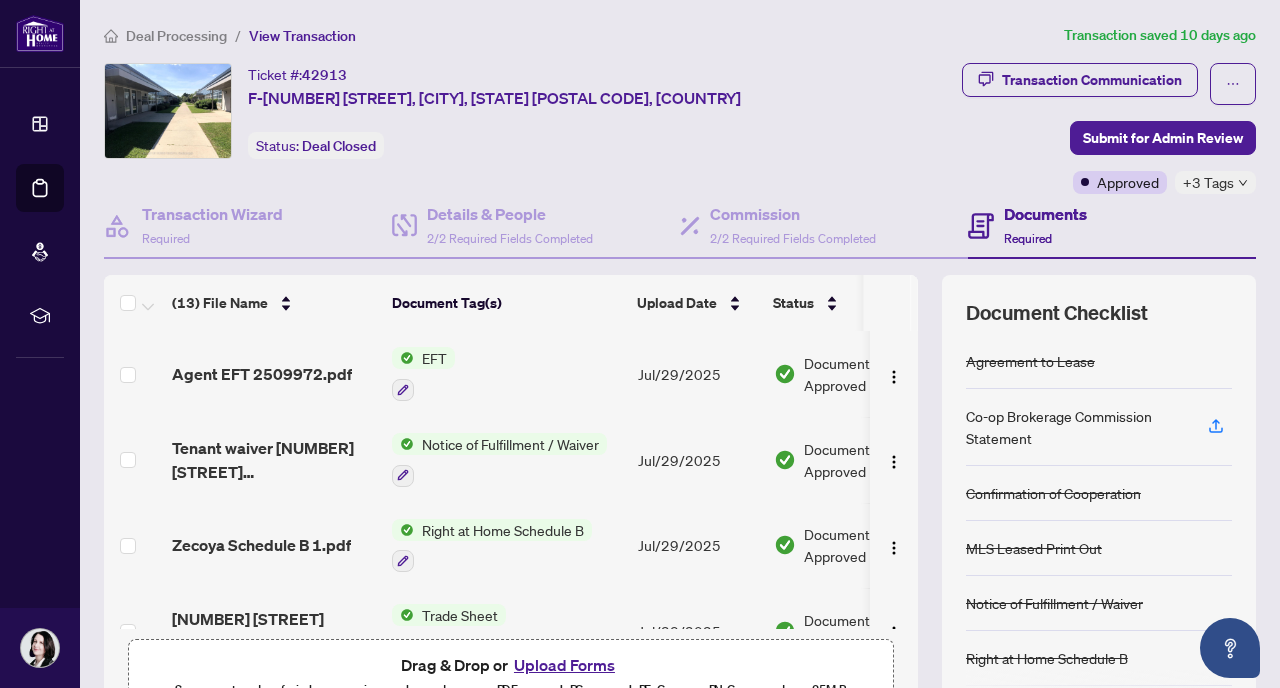 scroll, scrollTop: 0, scrollLeft: 0, axis: both 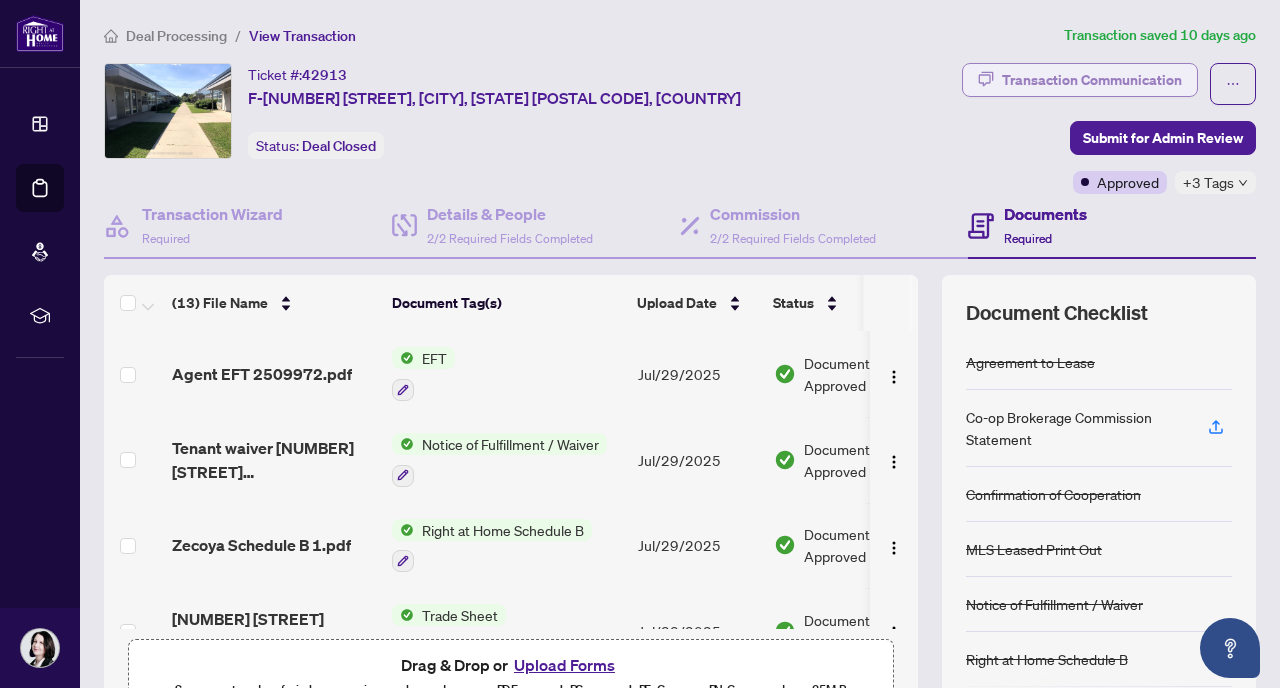 click on "Transaction Communication" at bounding box center (1092, 80) 